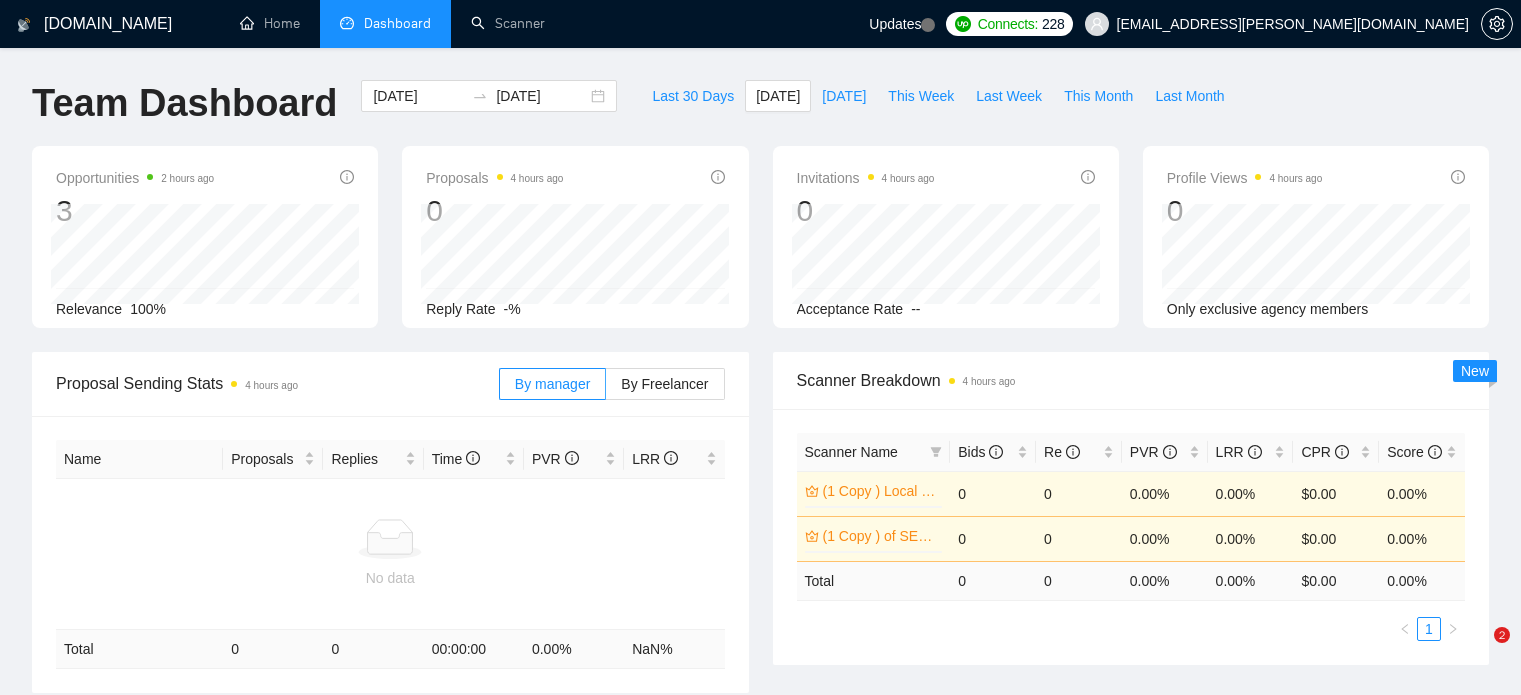 scroll, scrollTop: 0, scrollLeft: 0, axis: both 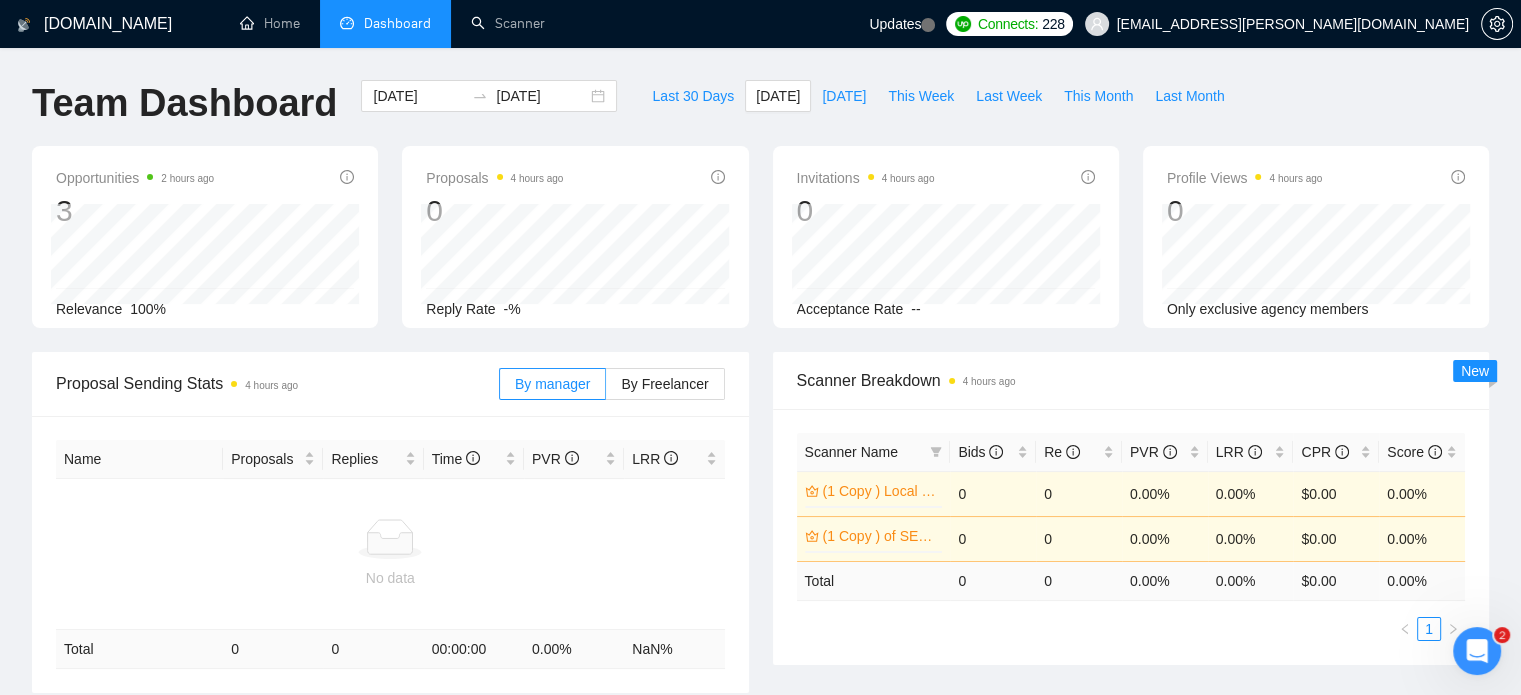 click on "Dashboard" at bounding box center [397, 23] 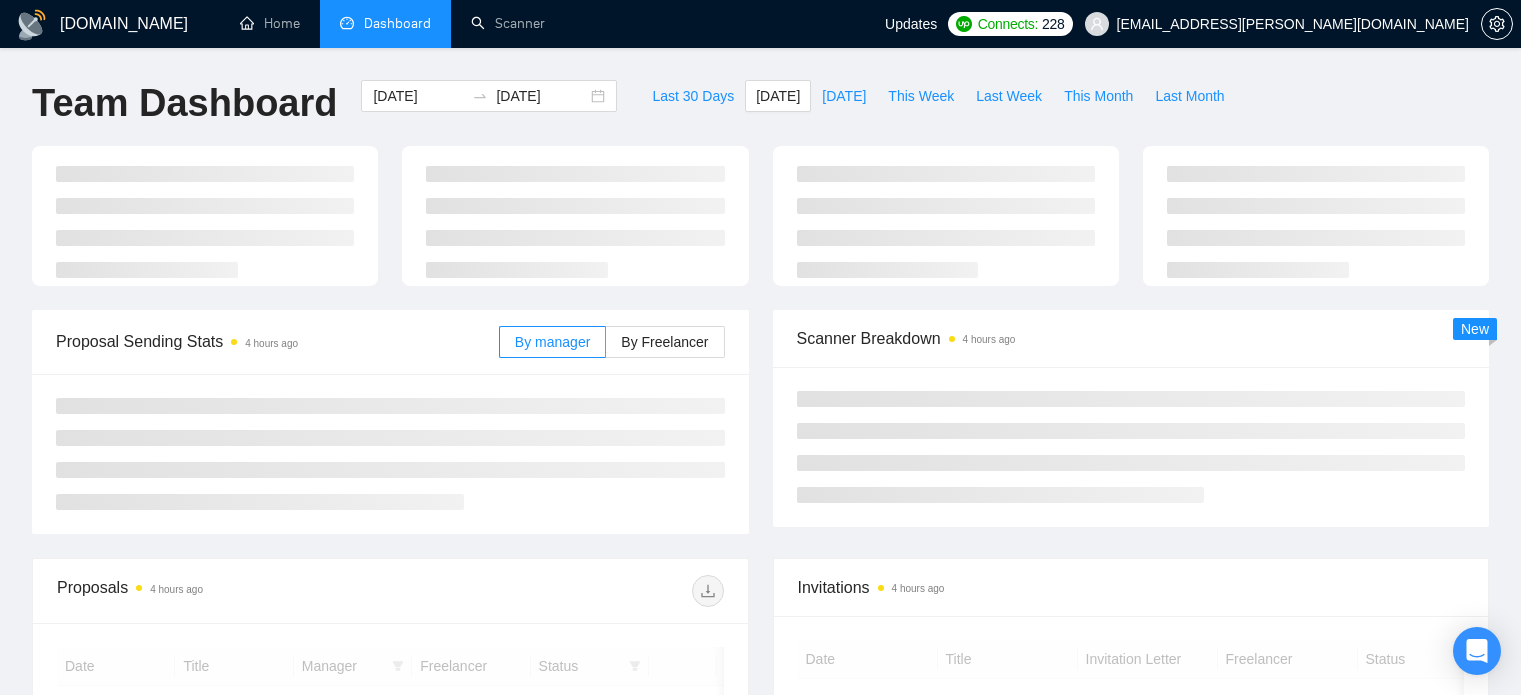 scroll, scrollTop: 0, scrollLeft: 0, axis: both 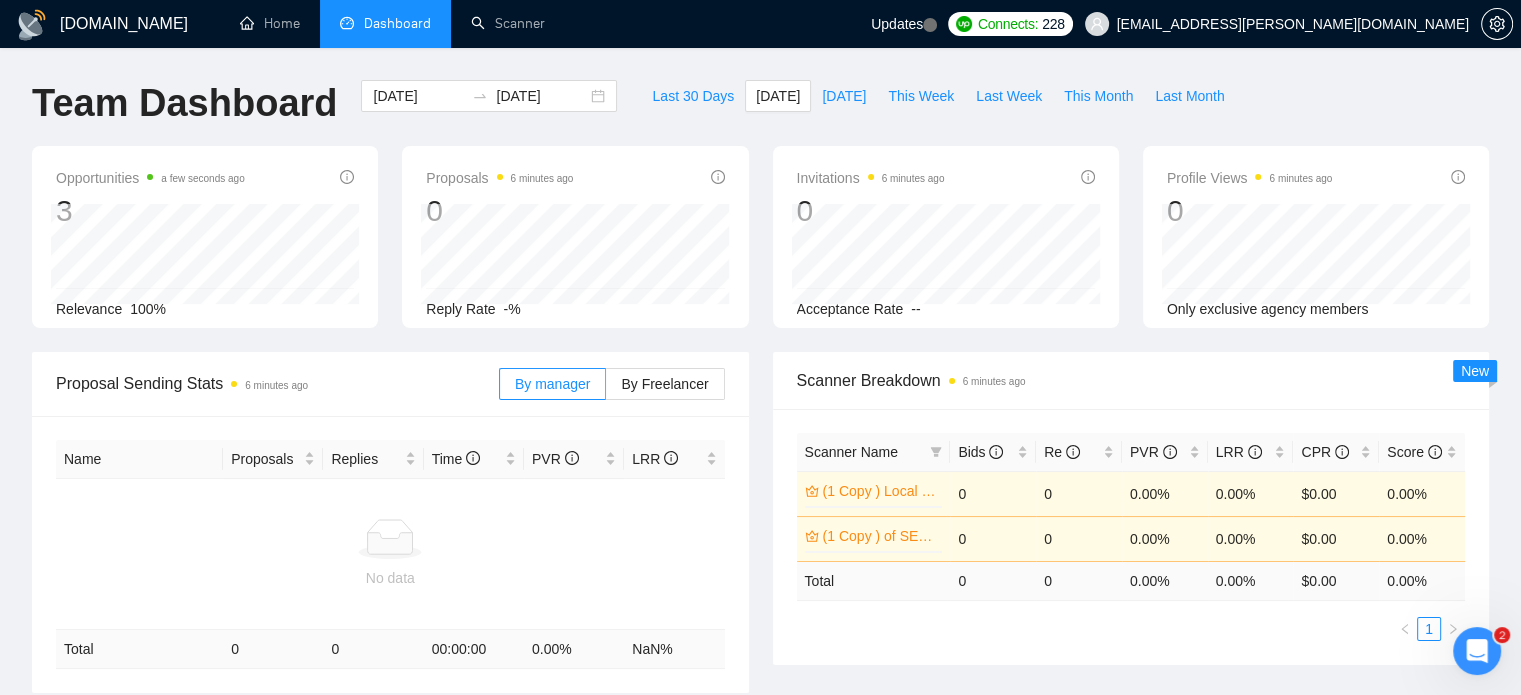 click at bounding box center (1477, 651) 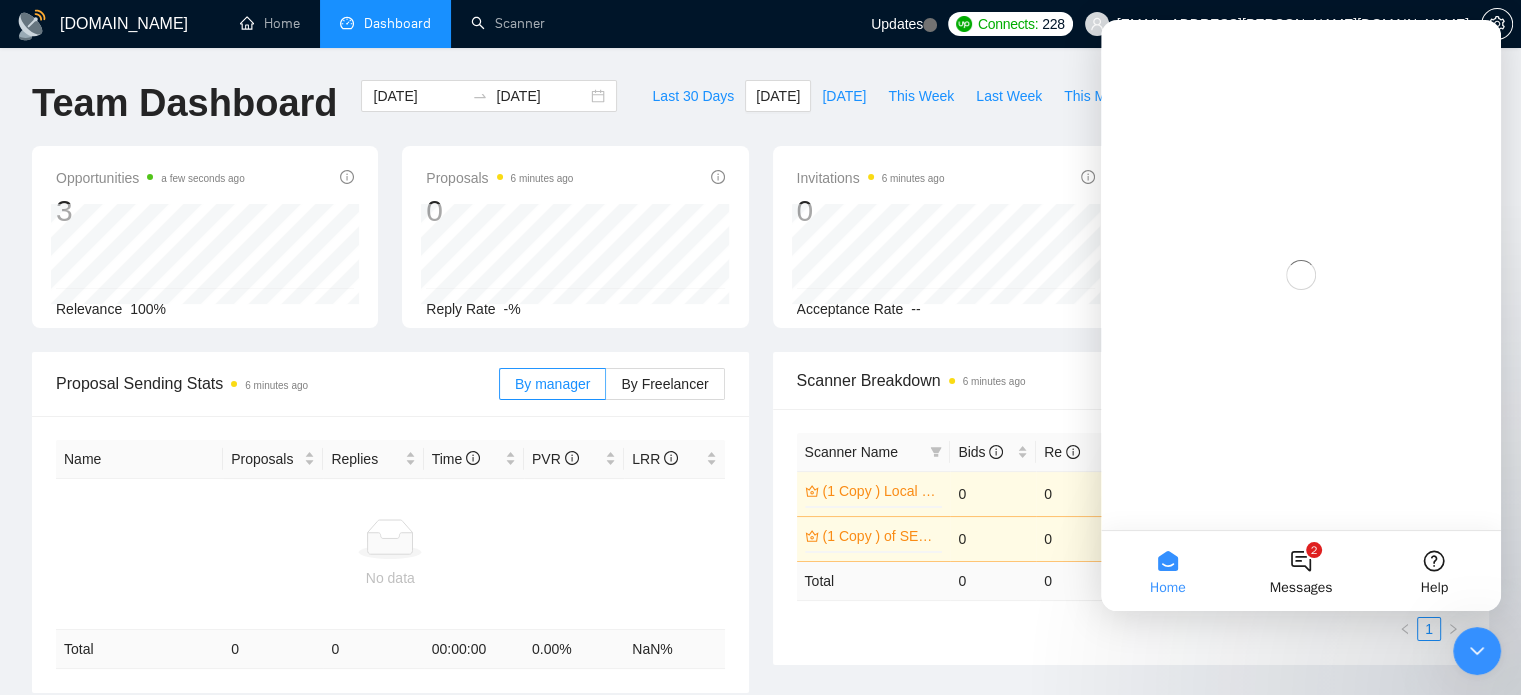 scroll, scrollTop: 0, scrollLeft: 0, axis: both 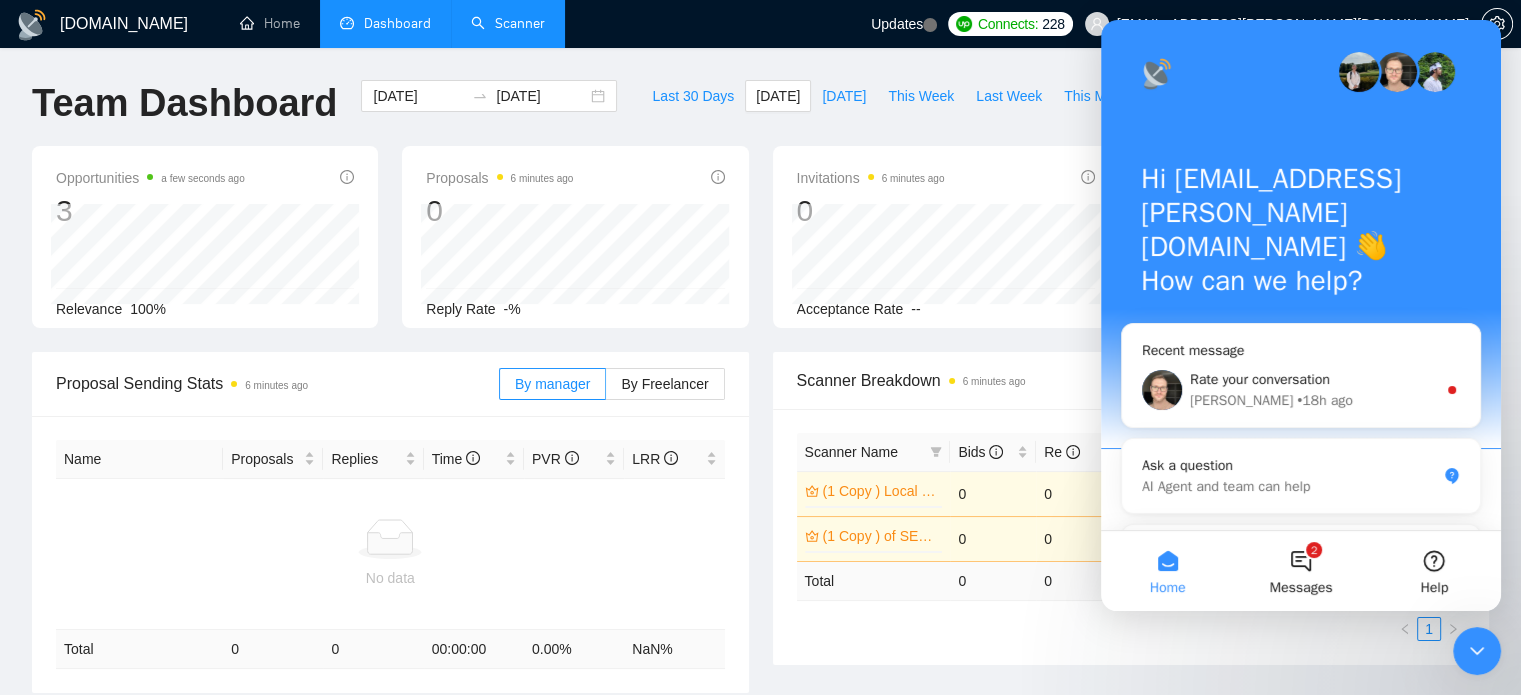 click on "Scanner" at bounding box center [508, 23] 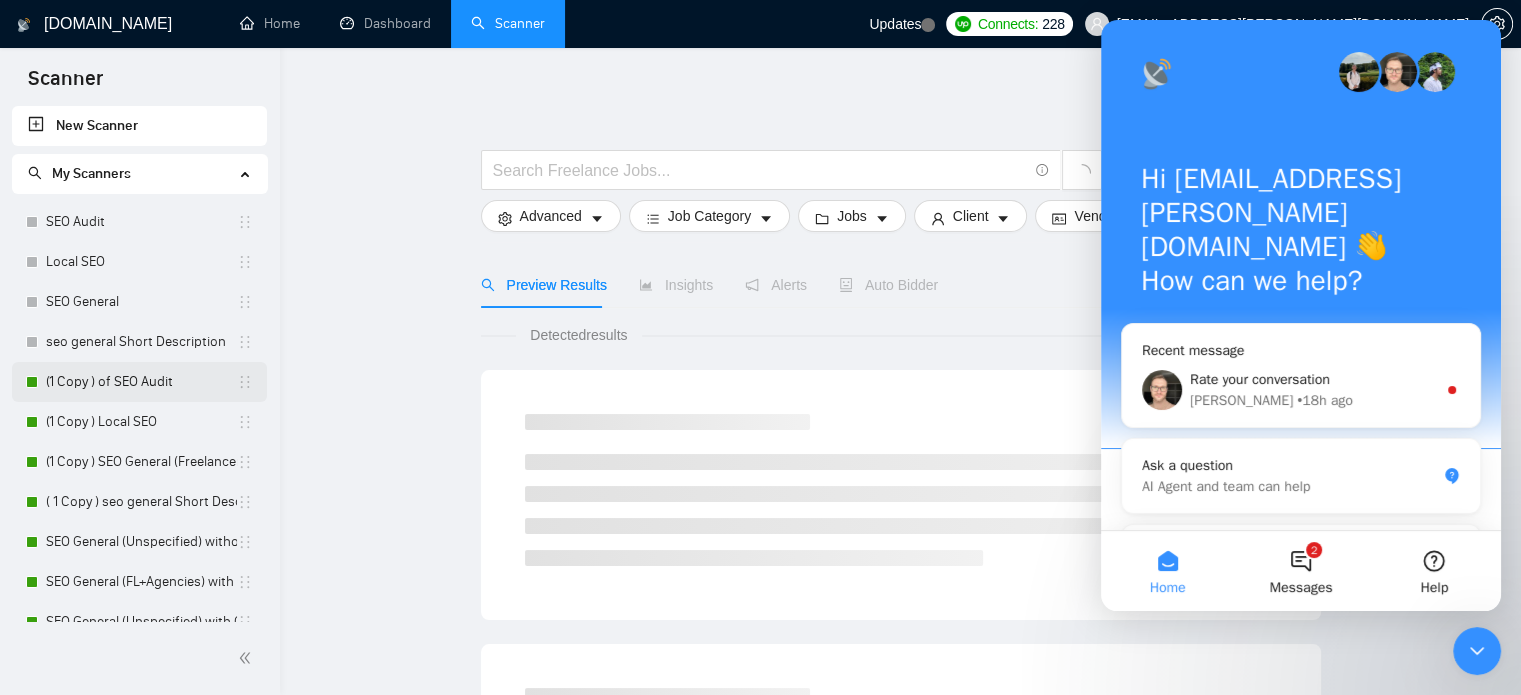 click on "(1 Copy ) of SEO Audit" at bounding box center [141, 382] 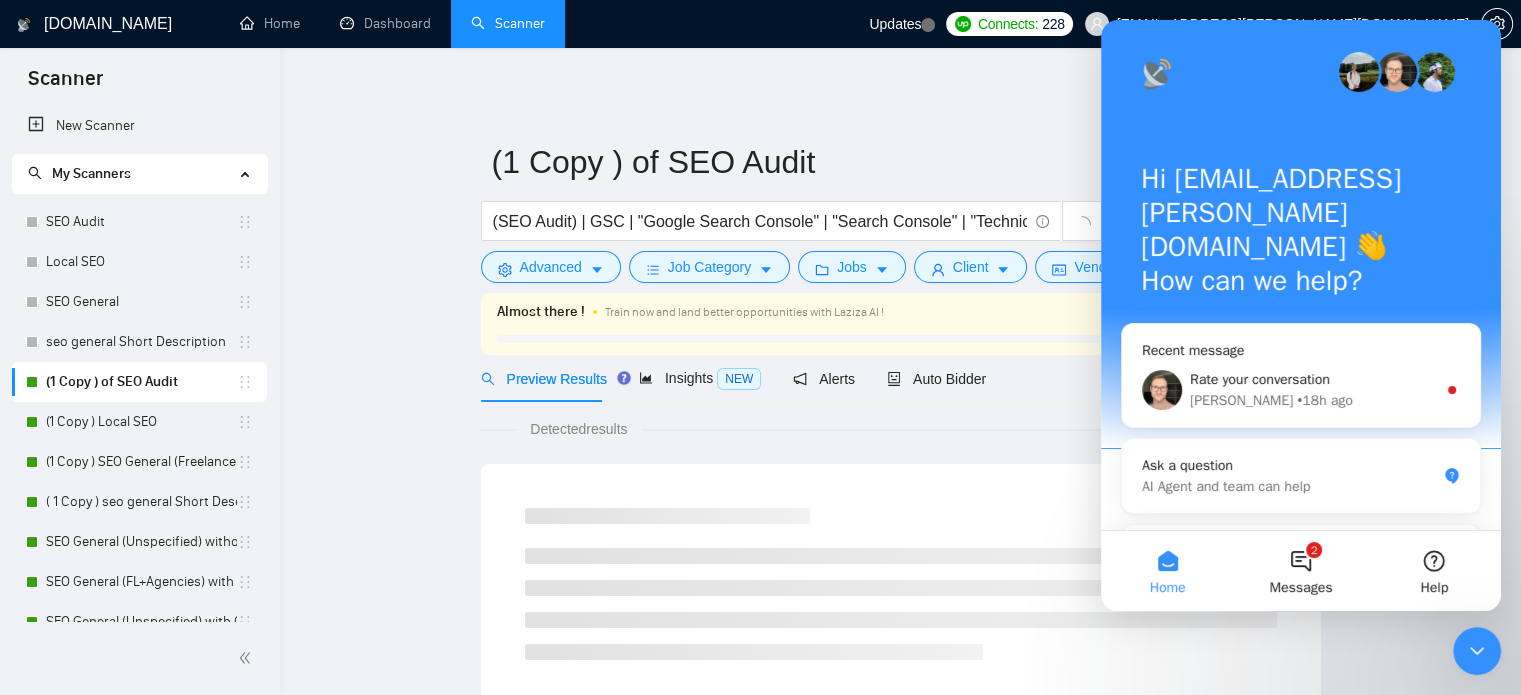 click at bounding box center (1477, 651) 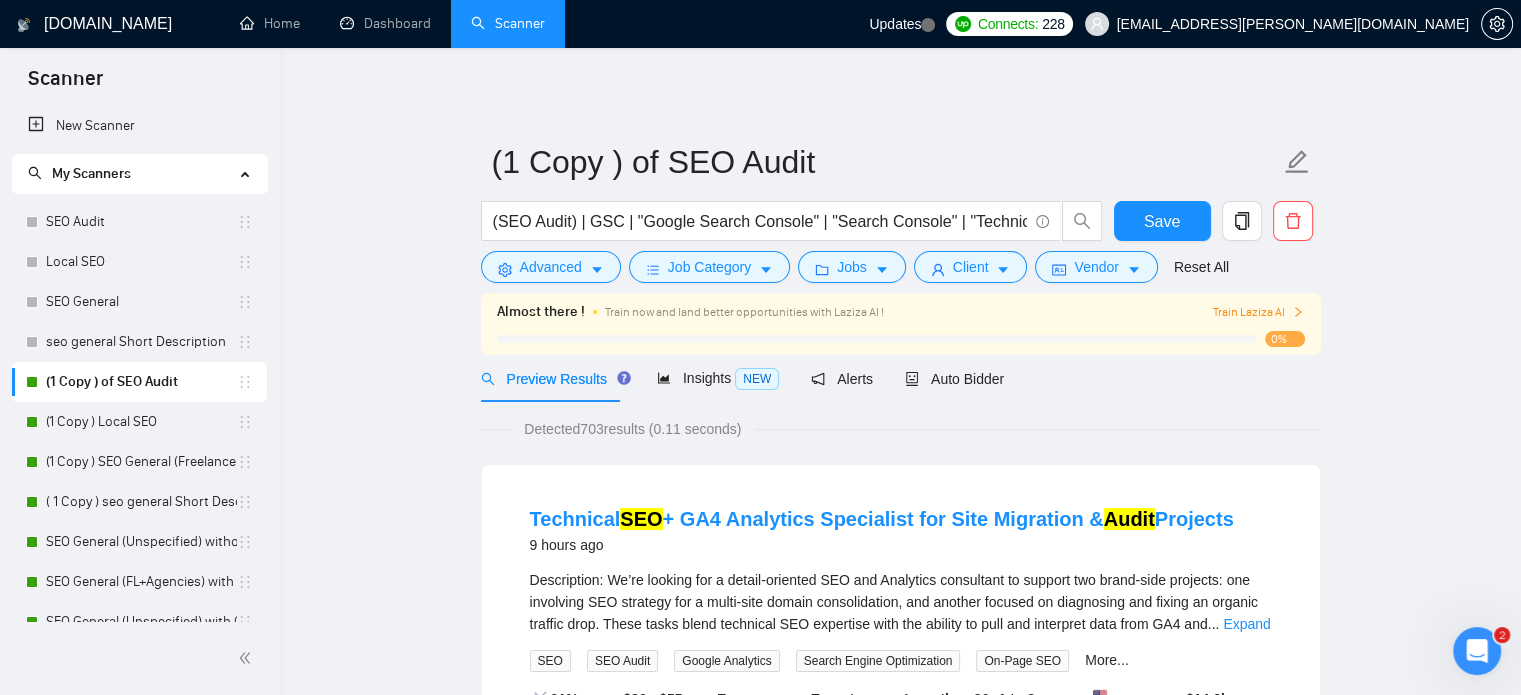 scroll, scrollTop: 0, scrollLeft: 0, axis: both 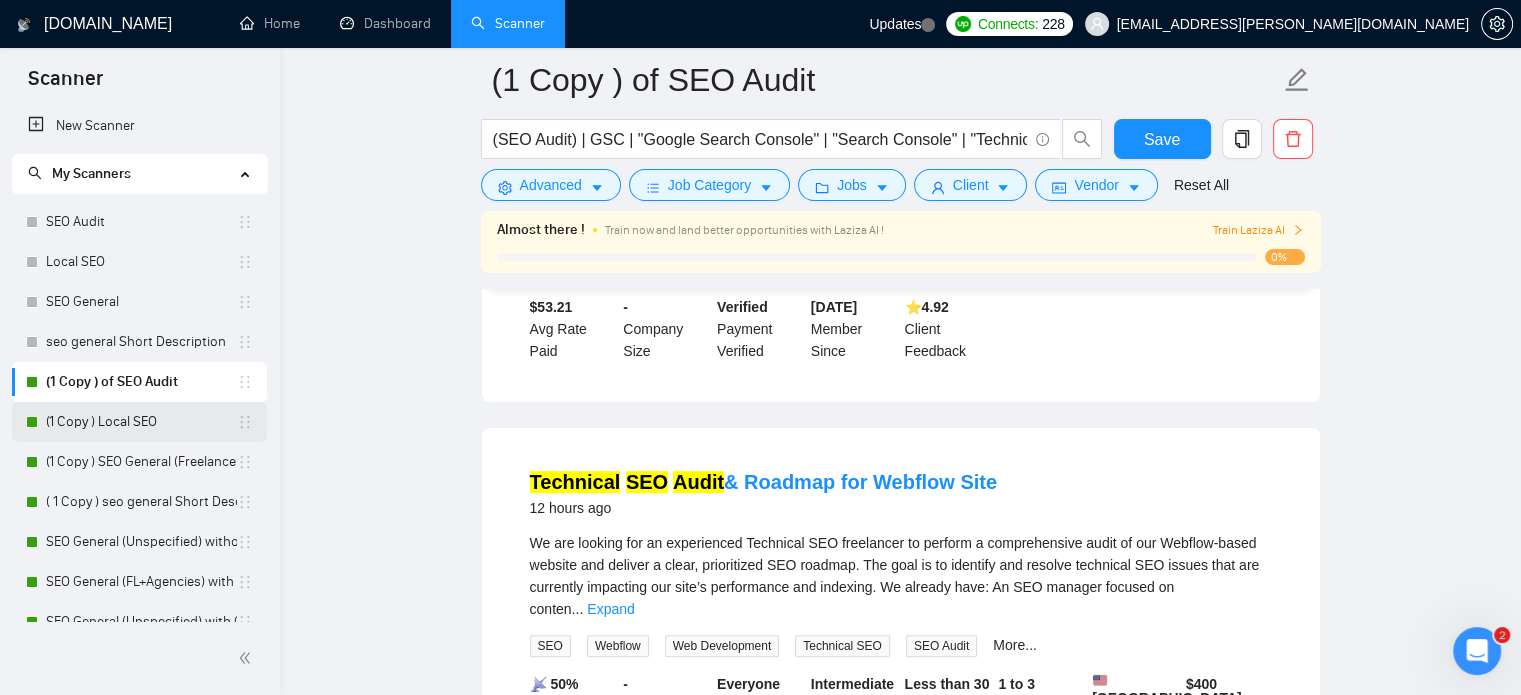 click on "(1 Copy ) Local SEO" at bounding box center [141, 422] 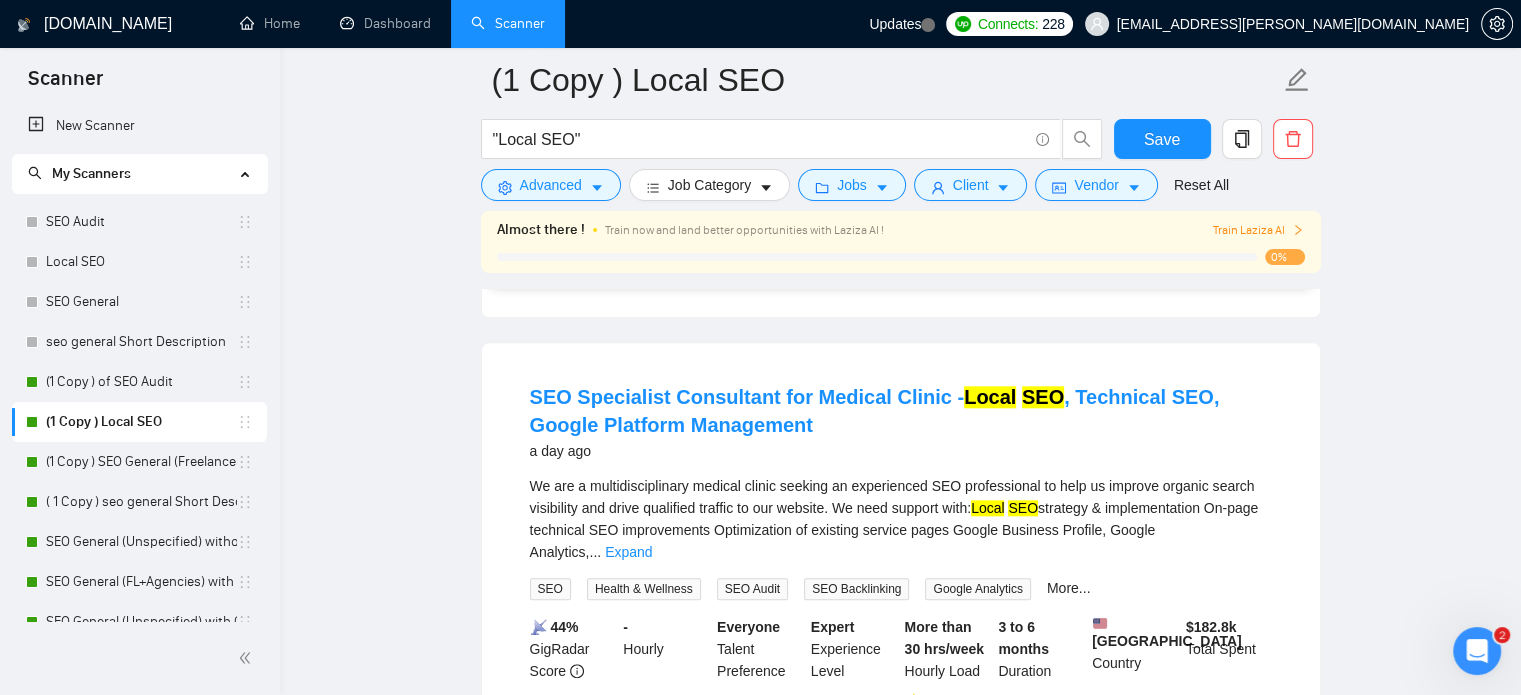 scroll, scrollTop: 1948, scrollLeft: 0, axis: vertical 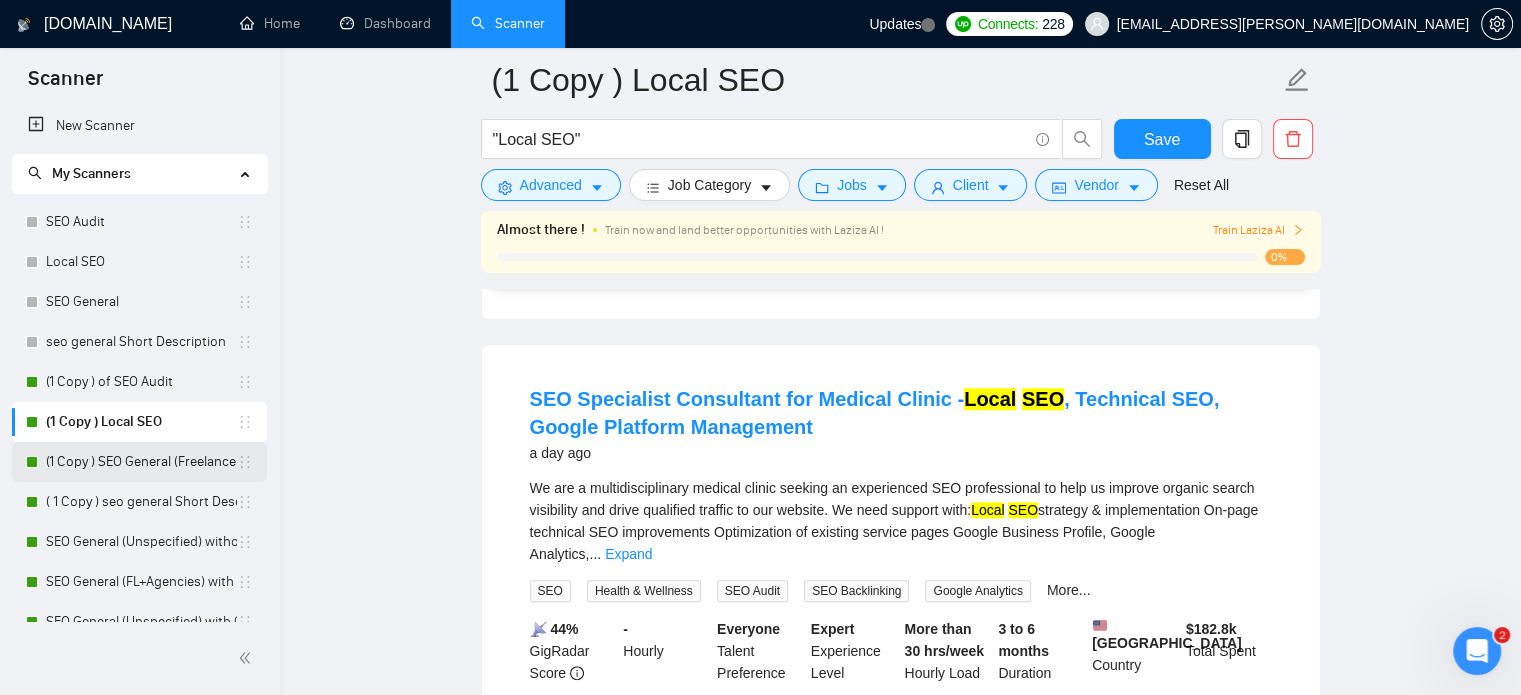 click on "(1 Copy ) SEO General (Freelancers)" at bounding box center [141, 462] 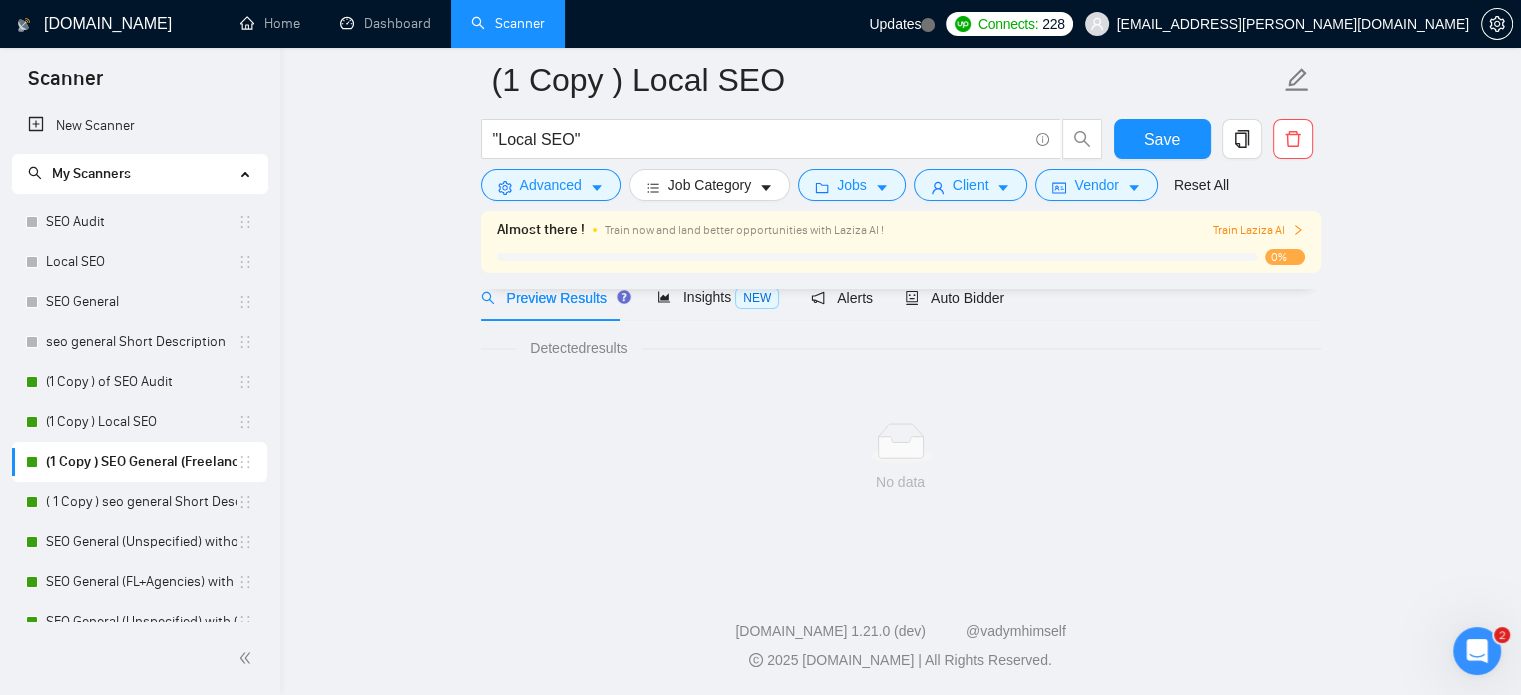 scroll, scrollTop: 1285, scrollLeft: 0, axis: vertical 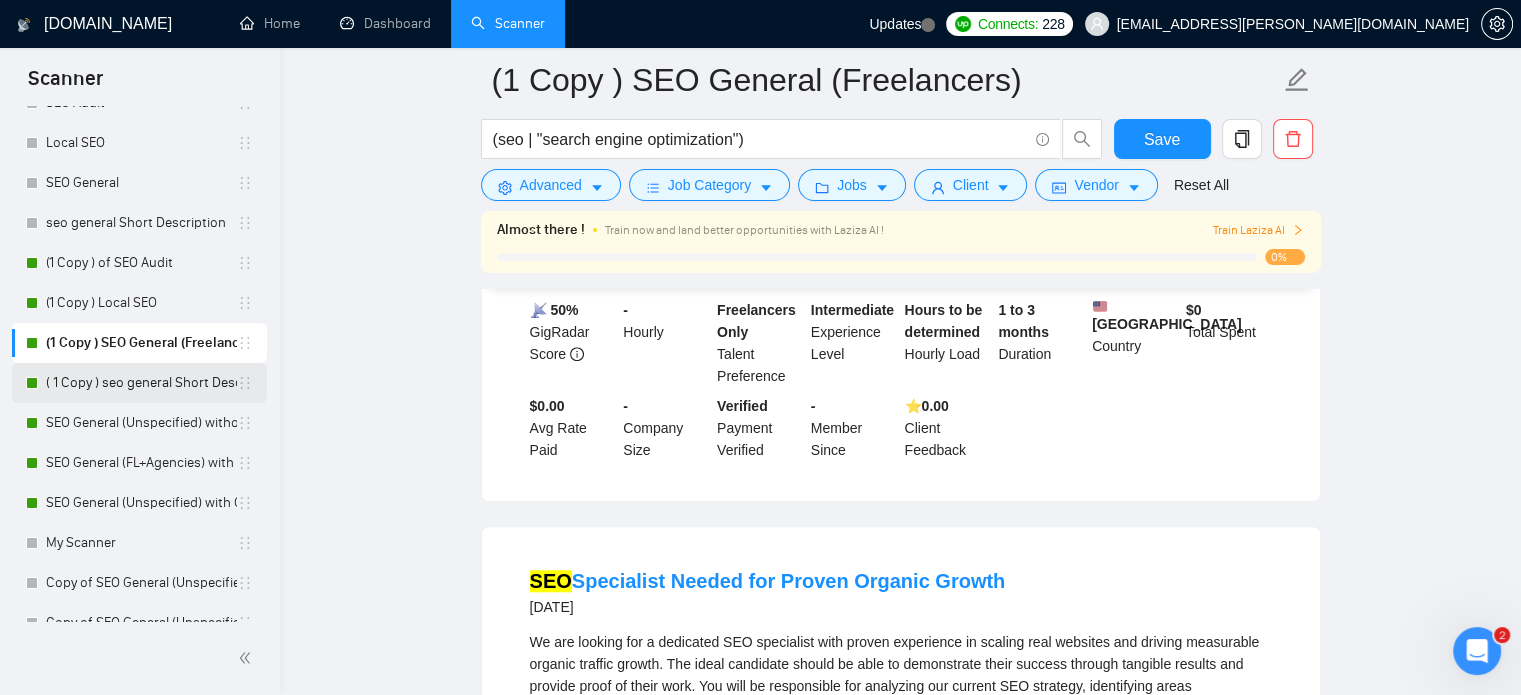 click on "( 1 Copy ) seo general Short Description" at bounding box center [141, 383] 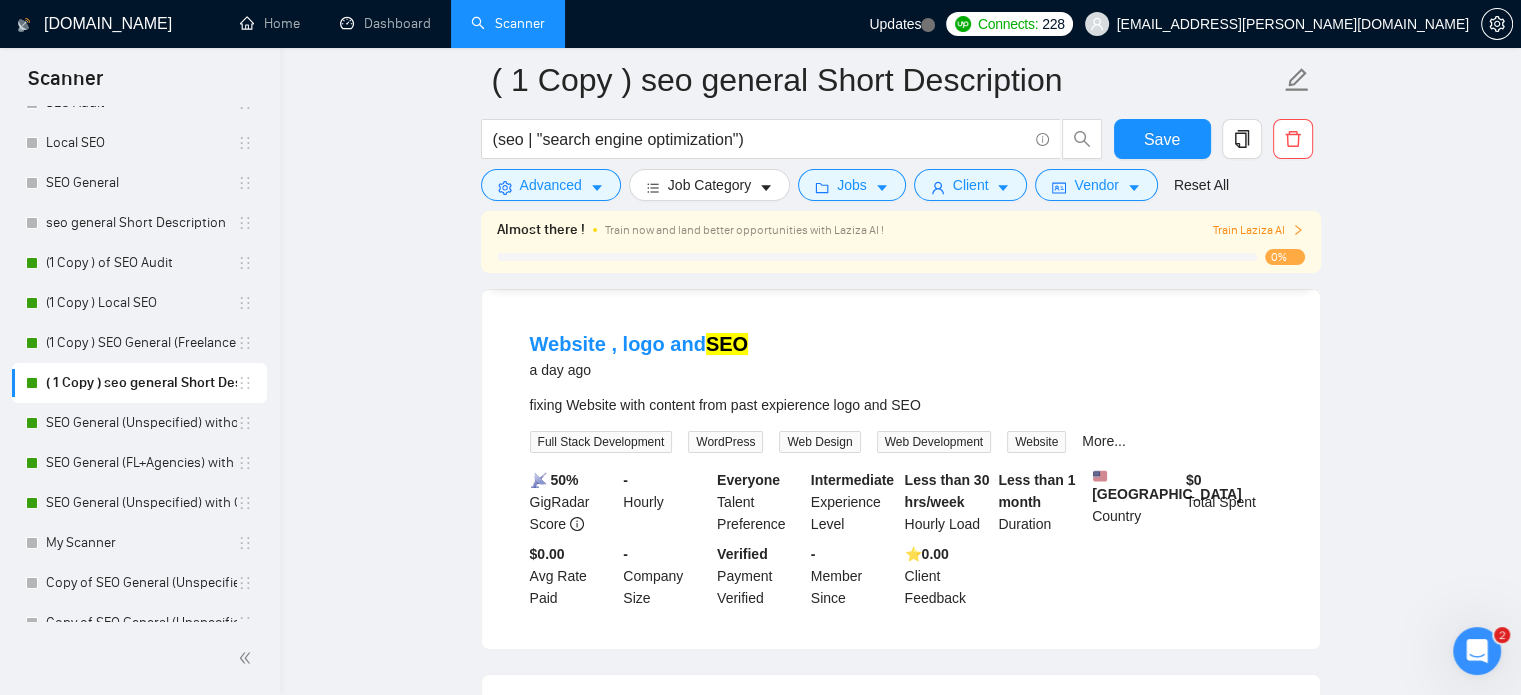 scroll, scrollTop: 0, scrollLeft: 0, axis: both 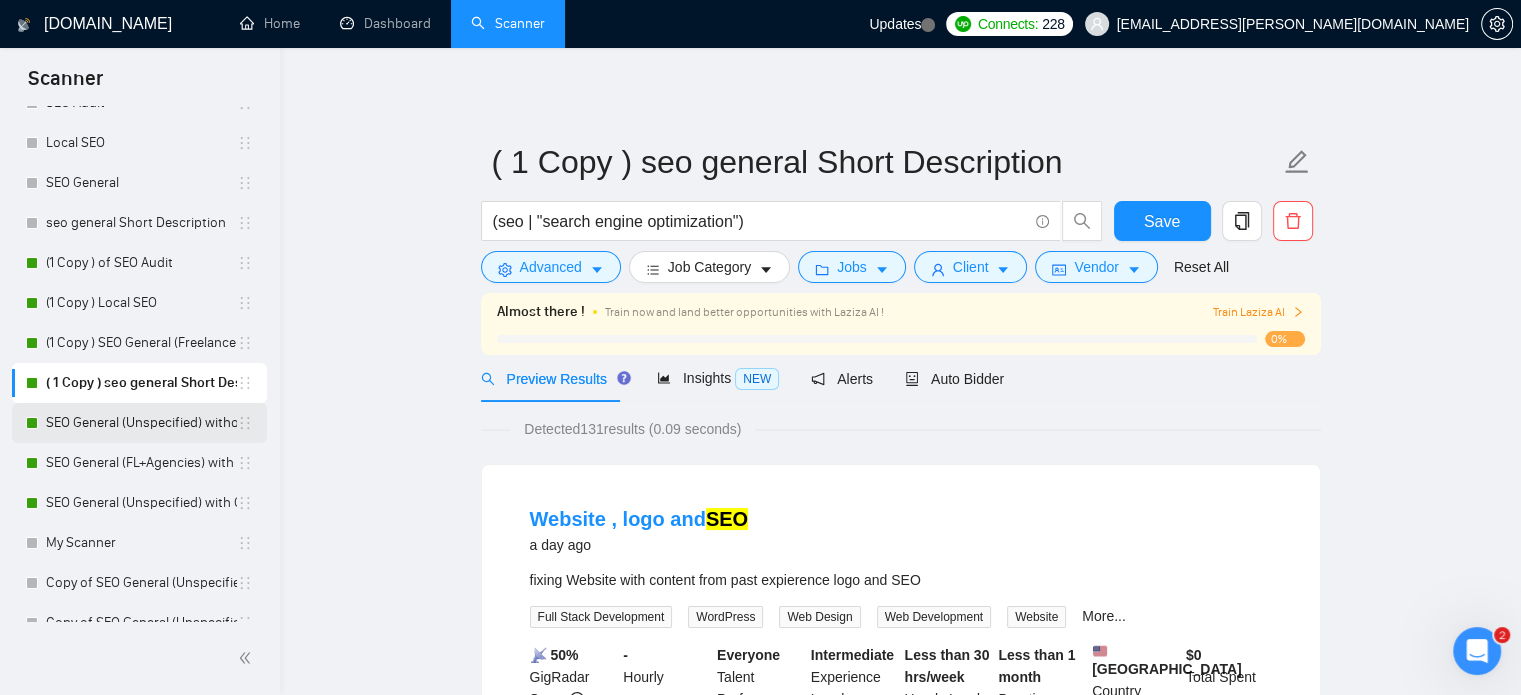click on "SEO General (Unspecified) without Questions" at bounding box center (141, 423) 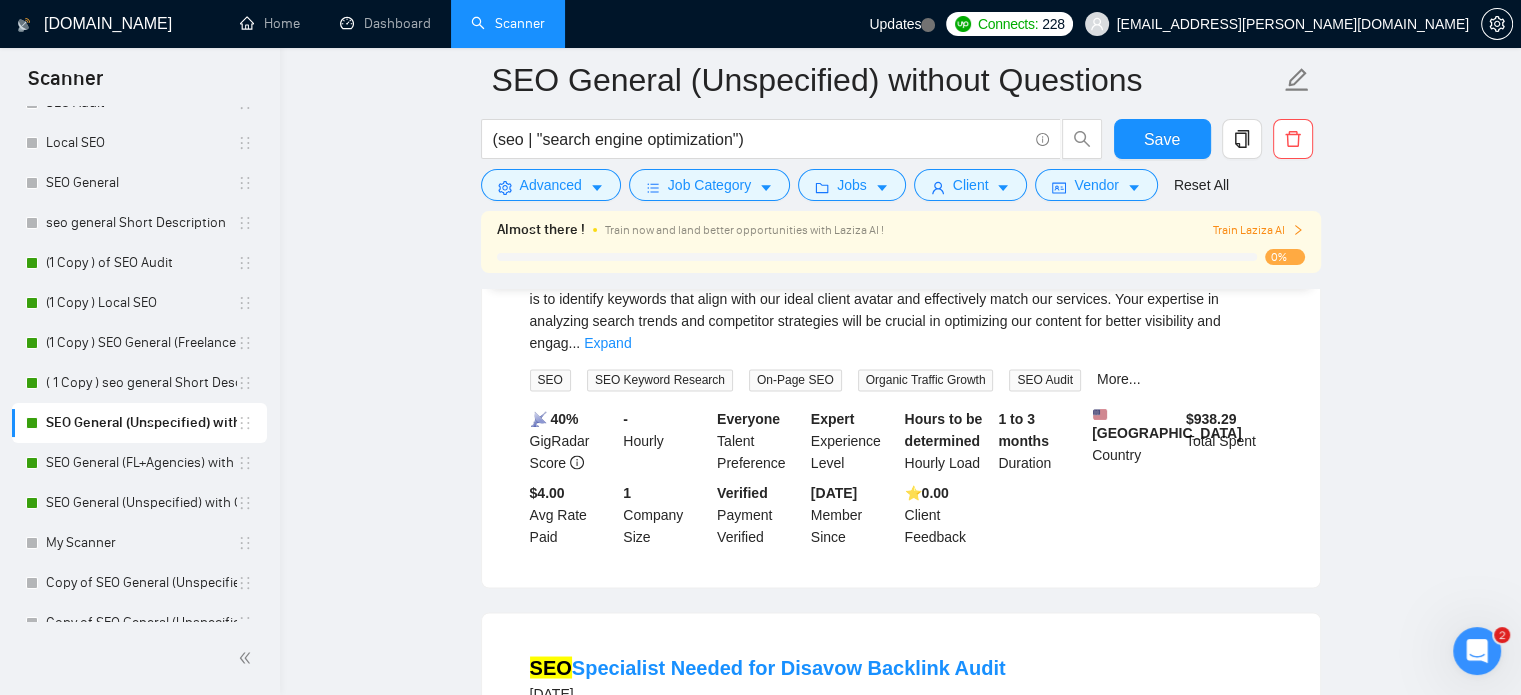 scroll, scrollTop: 3392, scrollLeft: 0, axis: vertical 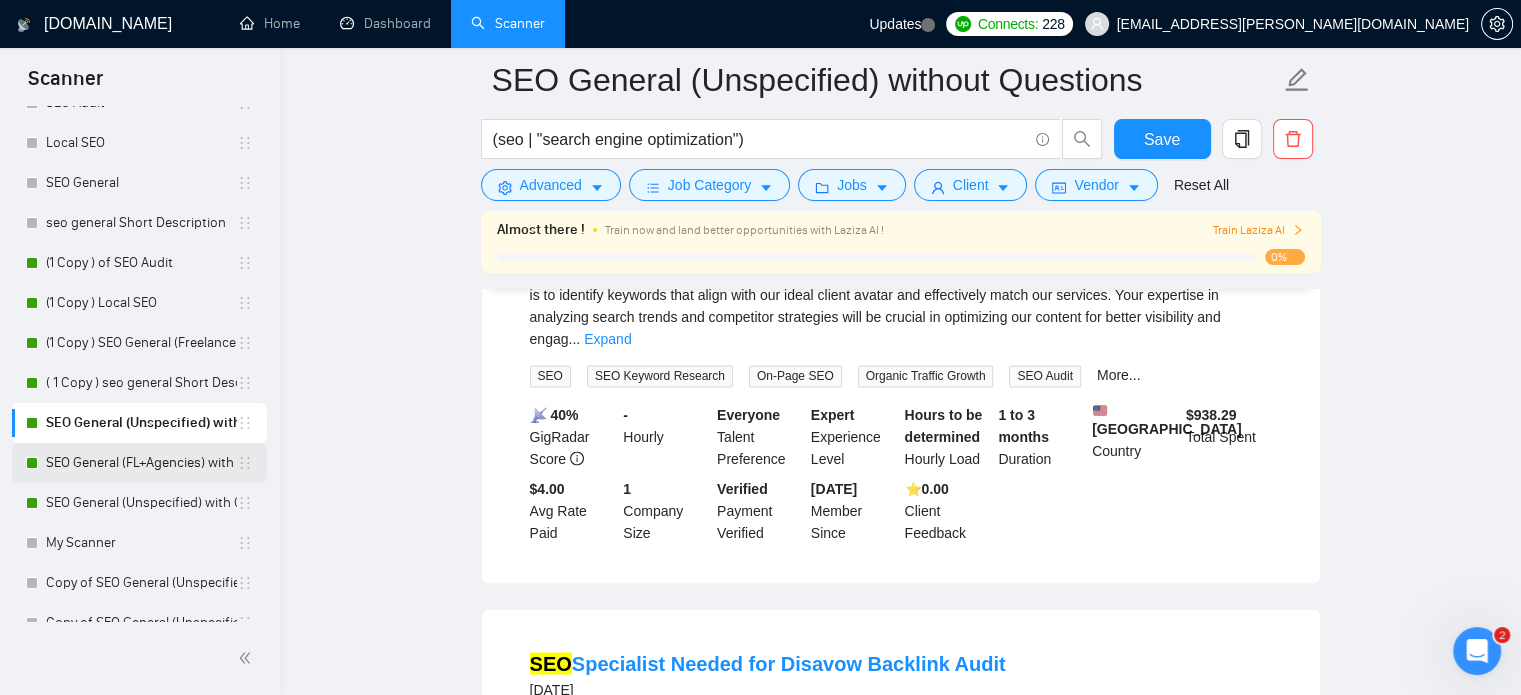 click on "SEO General (FL+Agencies) with Questions" at bounding box center (141, 463) 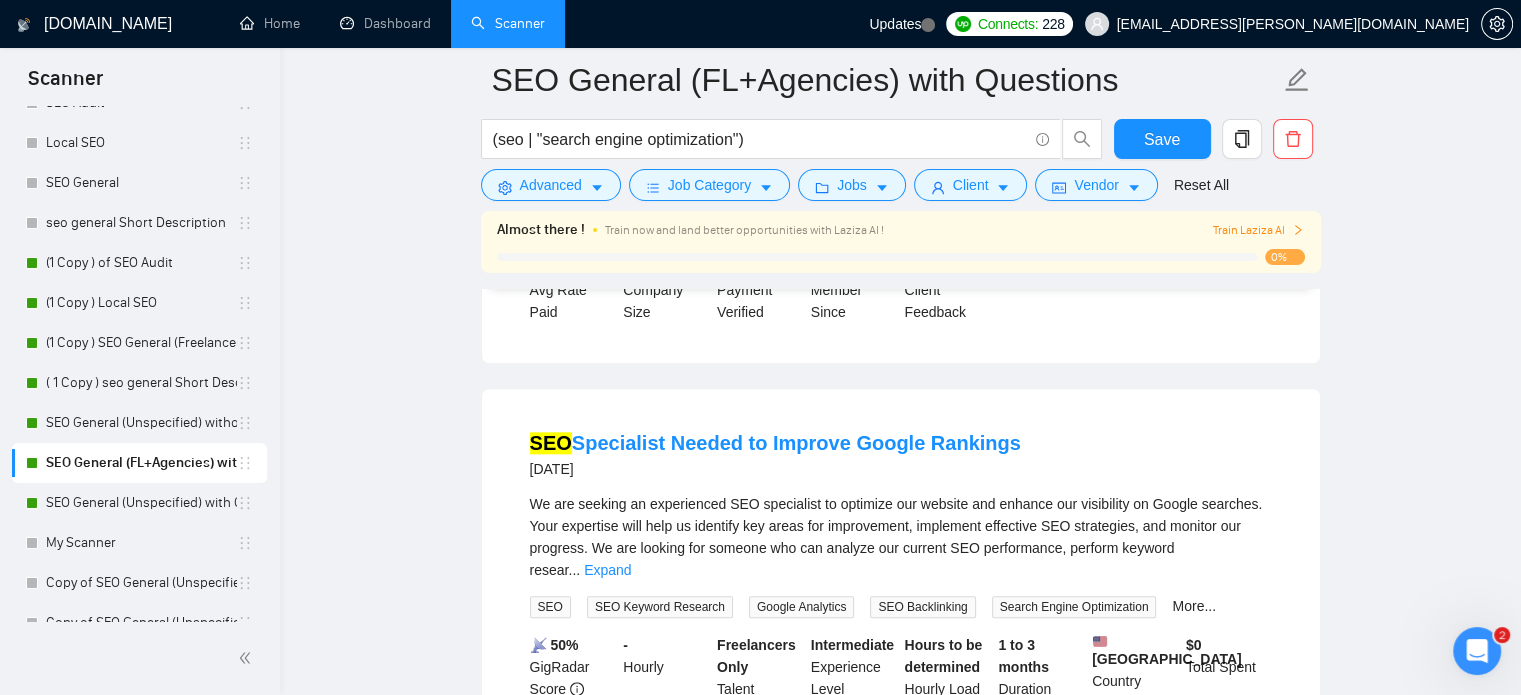 scroll, scrollTop: 2020, scrollLeft: 0, axis: vertical 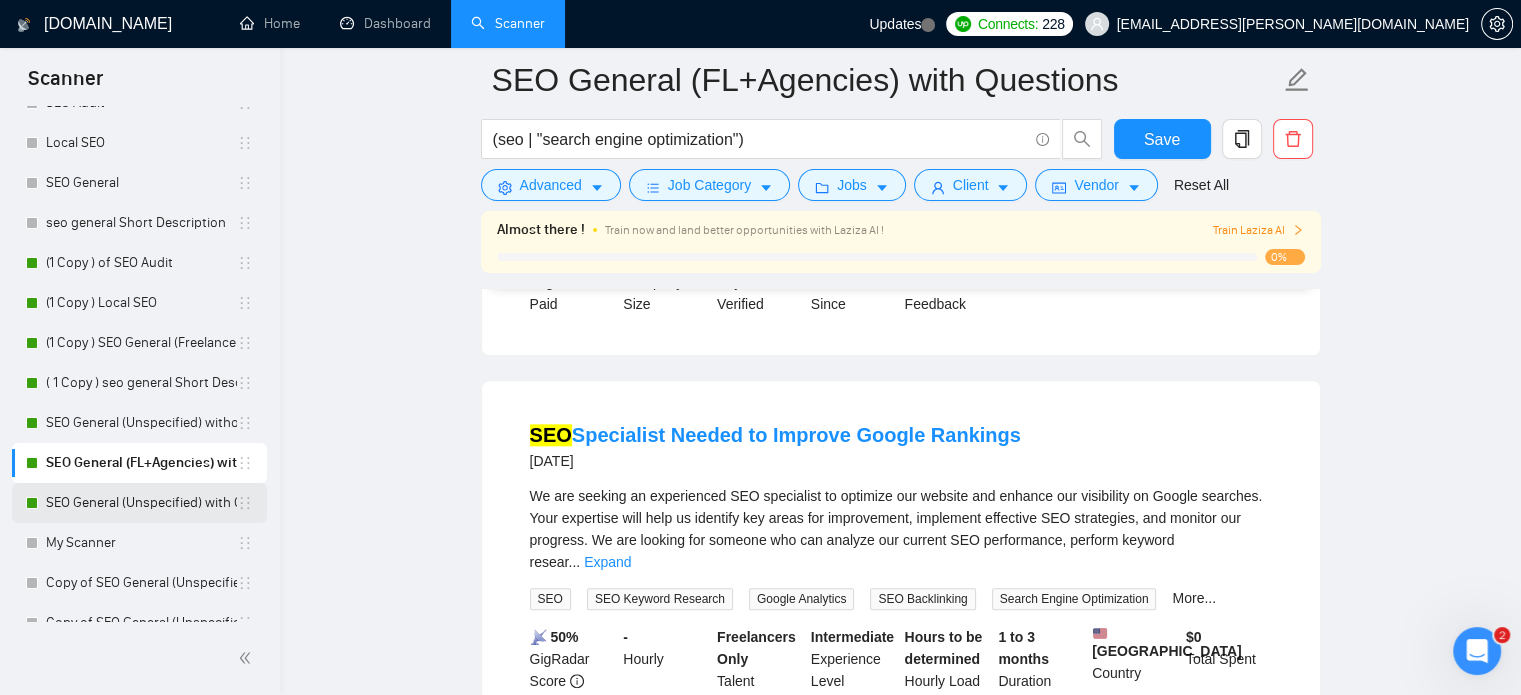 click on "SEO General (Unspecified) with Questions" at bounding box center [141, 503] 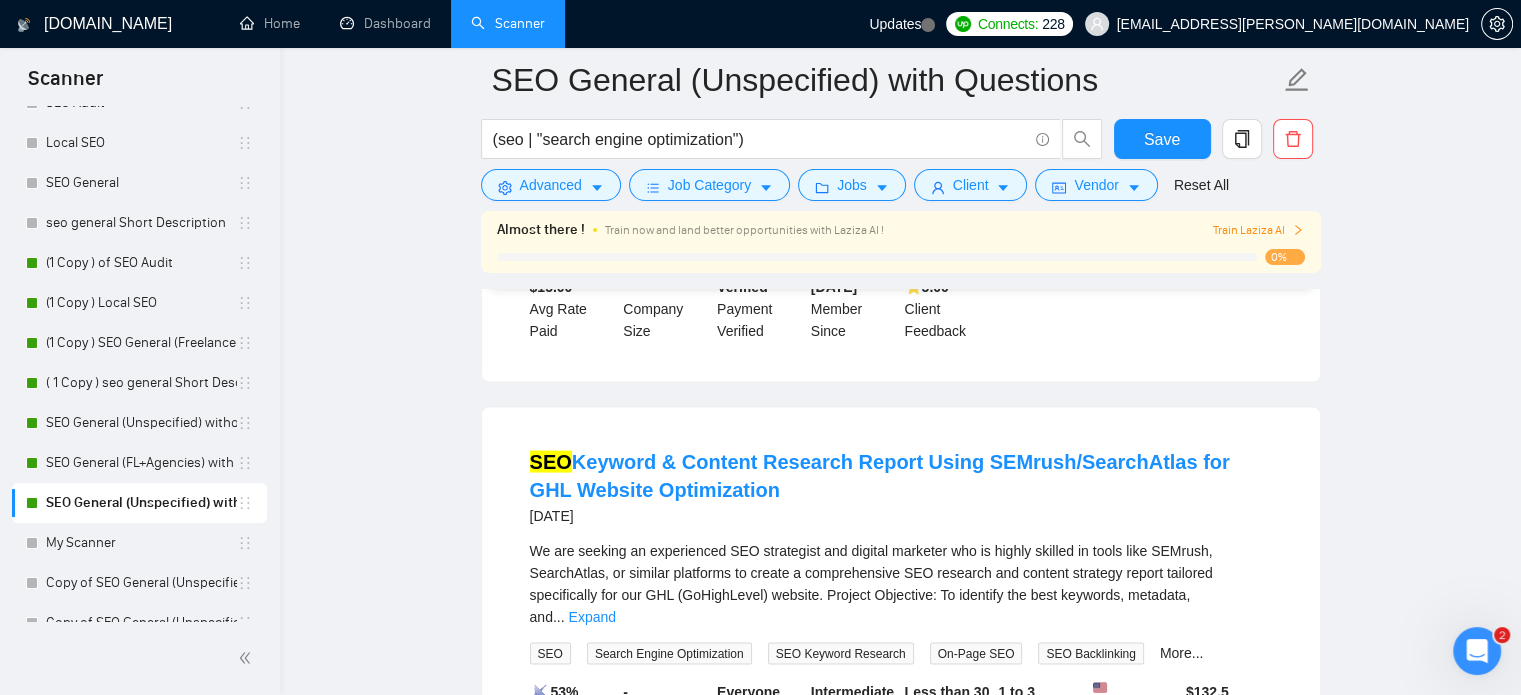 scroll, scrollTop: 4256, scrollLeft: 0, axis: vertical 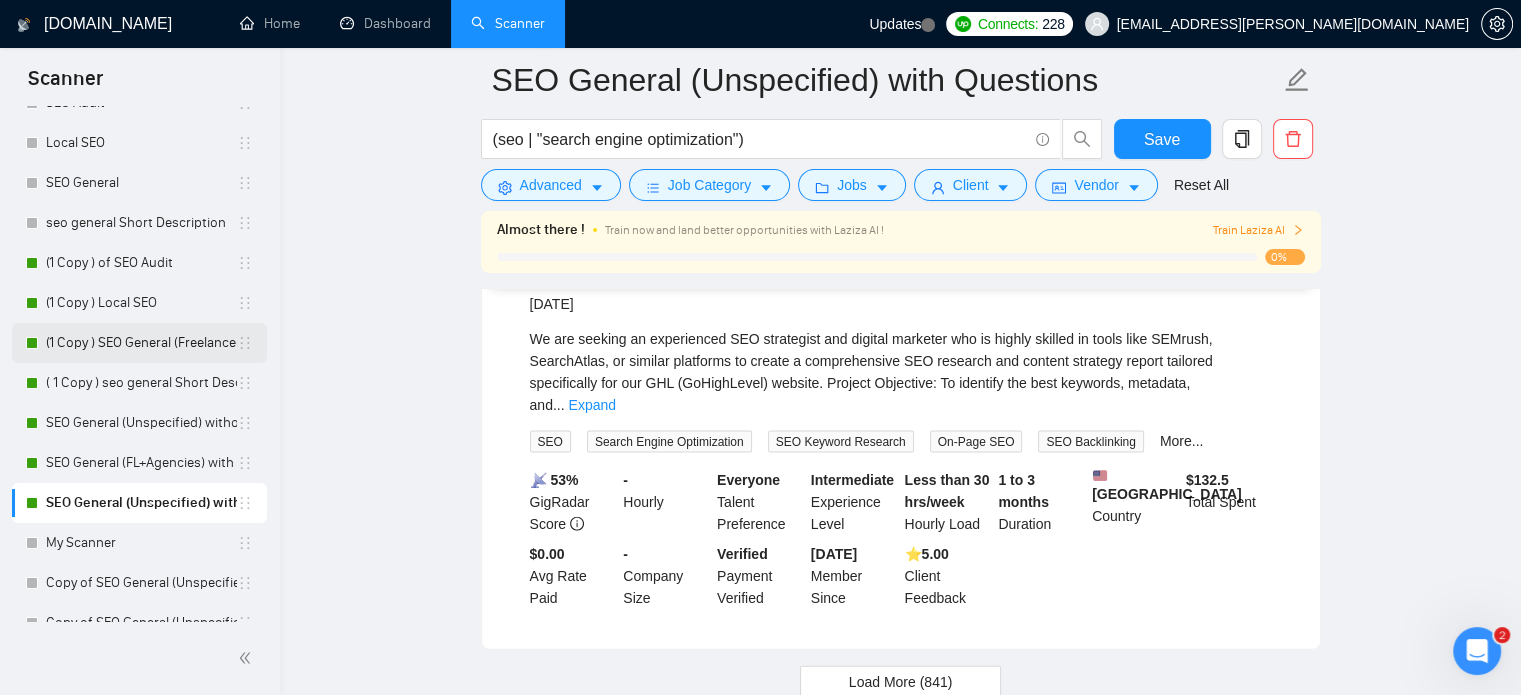 click on "(1 Copy ) SEO General (Freelancers)" at bounding box center (141, 343) 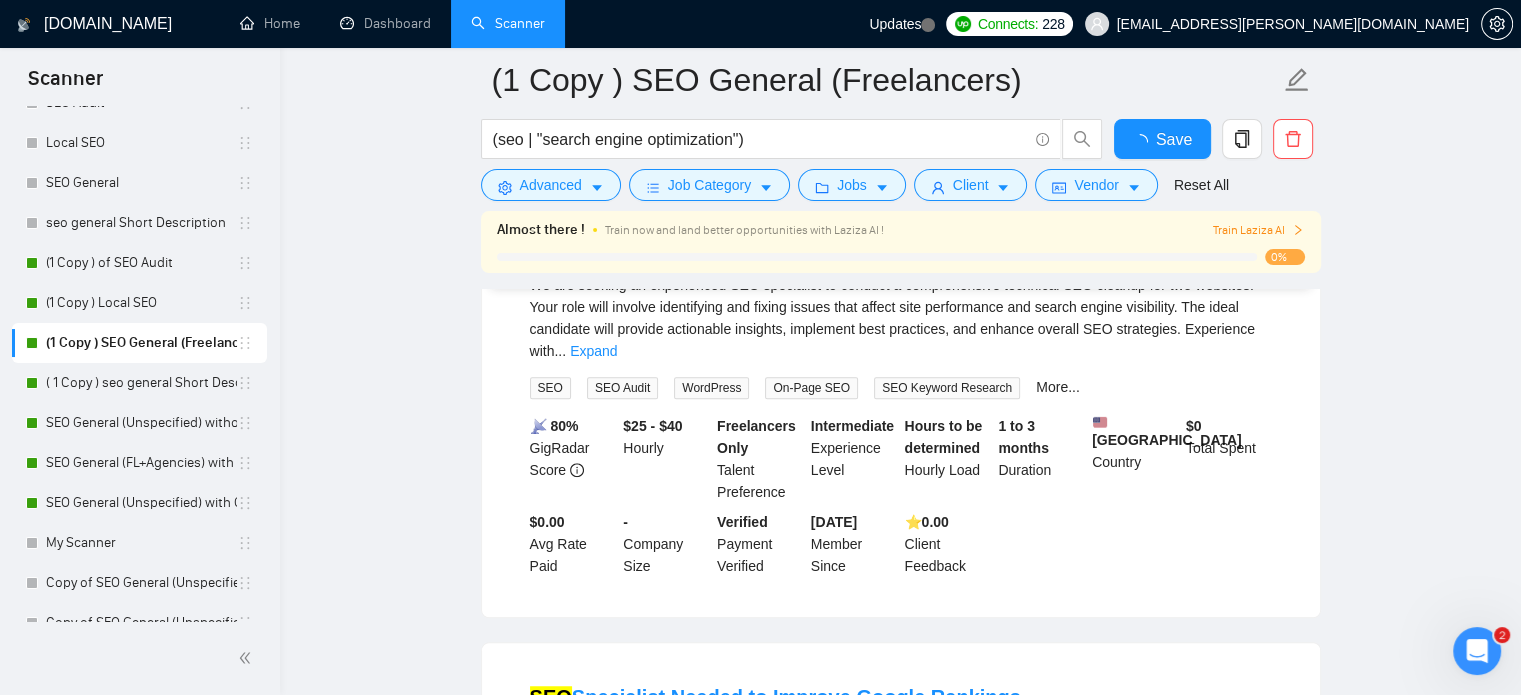 scroll, scrollTop: 4256, scrollLeft: 0, axis: vertical 